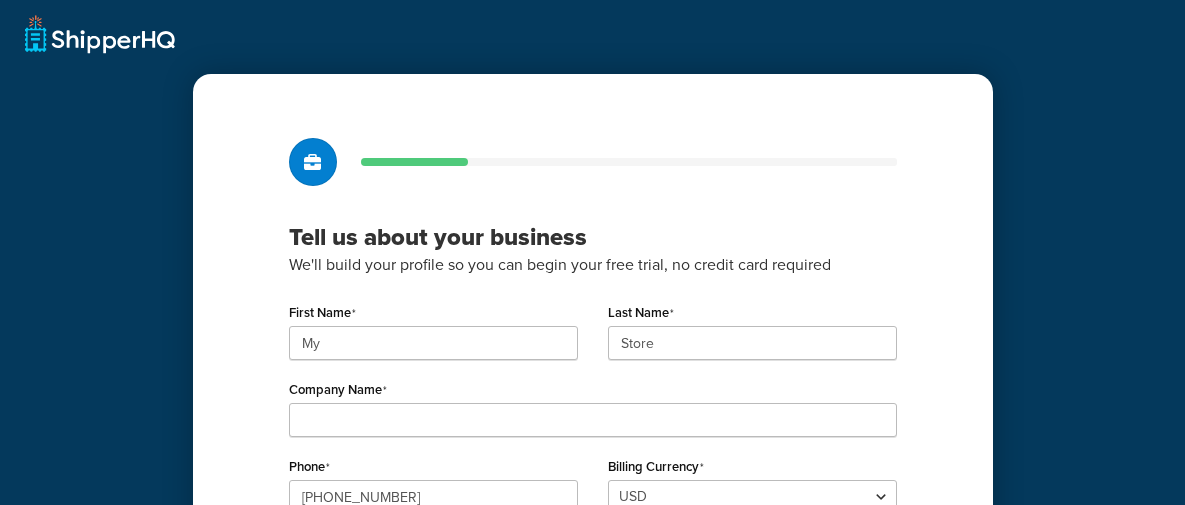 scroll, scrollTop: 0, scrollLeft: 0, axis: both 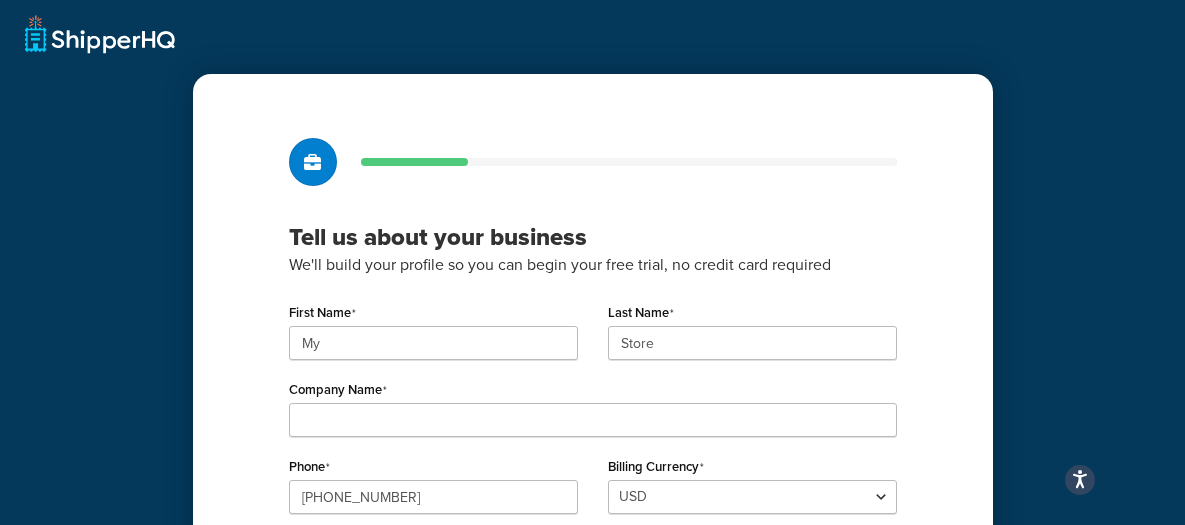 click on "Tell us about your business We'll build your profile so you can begin your free trial, no credit card required First Name   My Last Name   Store Company Name   Phone   800-589-3213 Billing Currency   USD  Industry   Select industry  Automotive  Adult  Agriculture  Alcohol, Tobacco & CBD  Arts & Crafts  Baby  Books, Music & Entertainment  Business Equipment & Supplies  Chemical & Hazardous Materials  Computer & Electronics  Construction  Displays & Staging  Education  Fashion & Beauty  Food & Nutrition  Gym & Fitness  Home & Garden  Machinery & Manufacturing  Medical & Pharmacy  Pet Supplies & Live Animals  Restaurant & Catering Equipment  Sporting Goods & Recreation  Toys, Games, Hobbies & Party  Wholesale  Other  Average Monthly Orders   Please select  0-500  501-1,000  1,001-10,000  10,001-20,000  Over 20,000  How did you hear about us?   Please select  Online Search  App Store or Marketplace Listing  Referred by Agency  Social Media  Industry Event or Meetup  Blog Post  Community Forum  AI Recommendation" at bounding box center [592, 463] 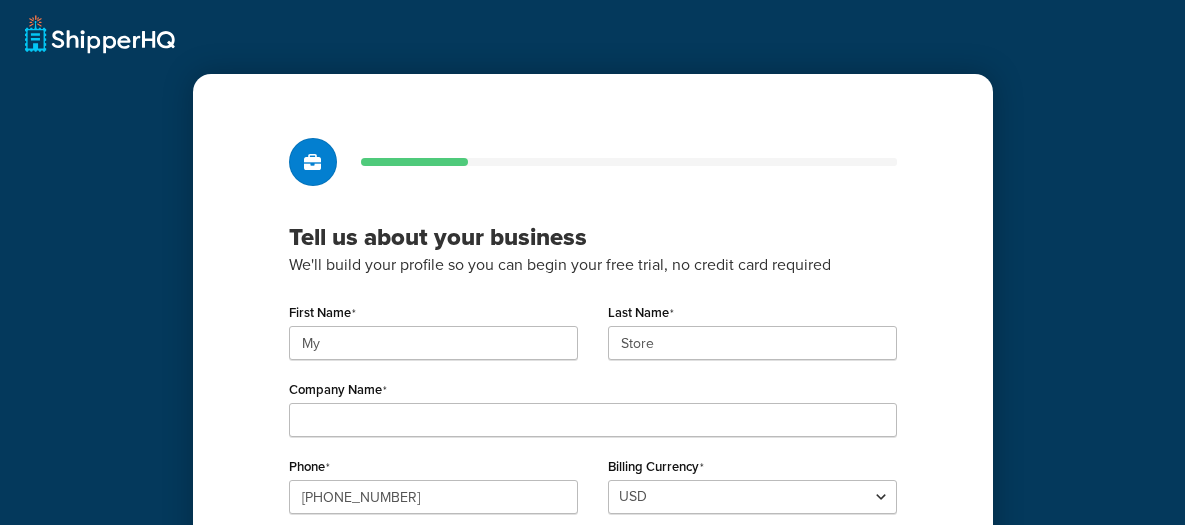scroll, scrollTop: 0, scrollLeft: 0, axis: both 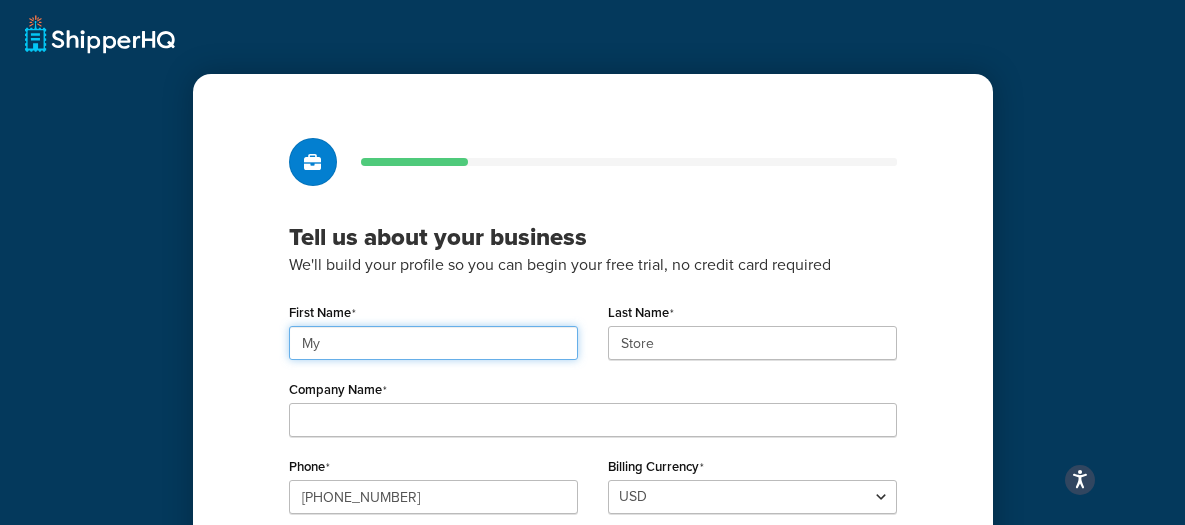 click on "My" at bounding box center [433, 343] 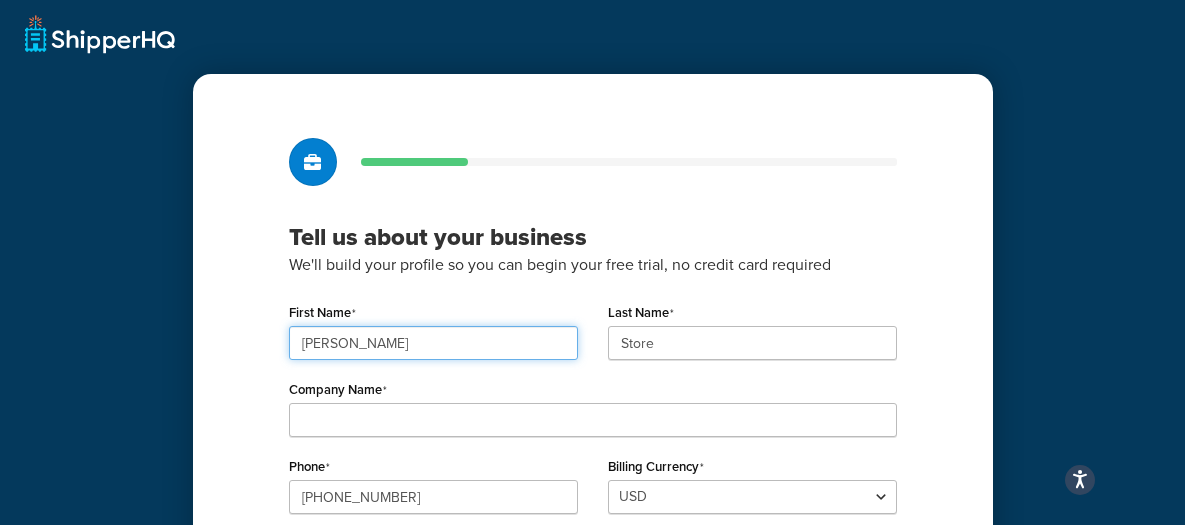 type on "Yahaira" 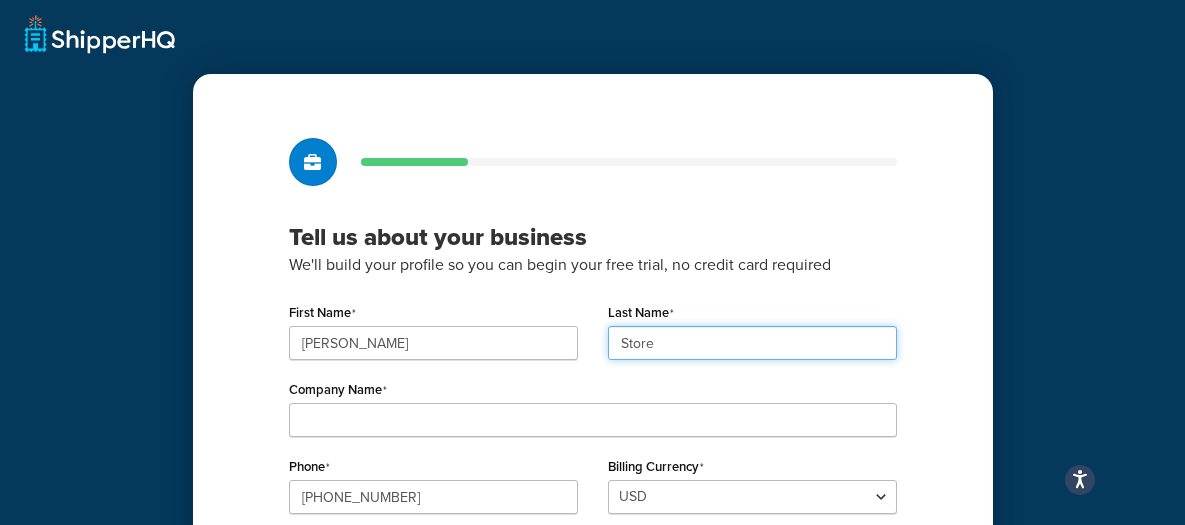 click on "Store" at bounding box center [752, 343] 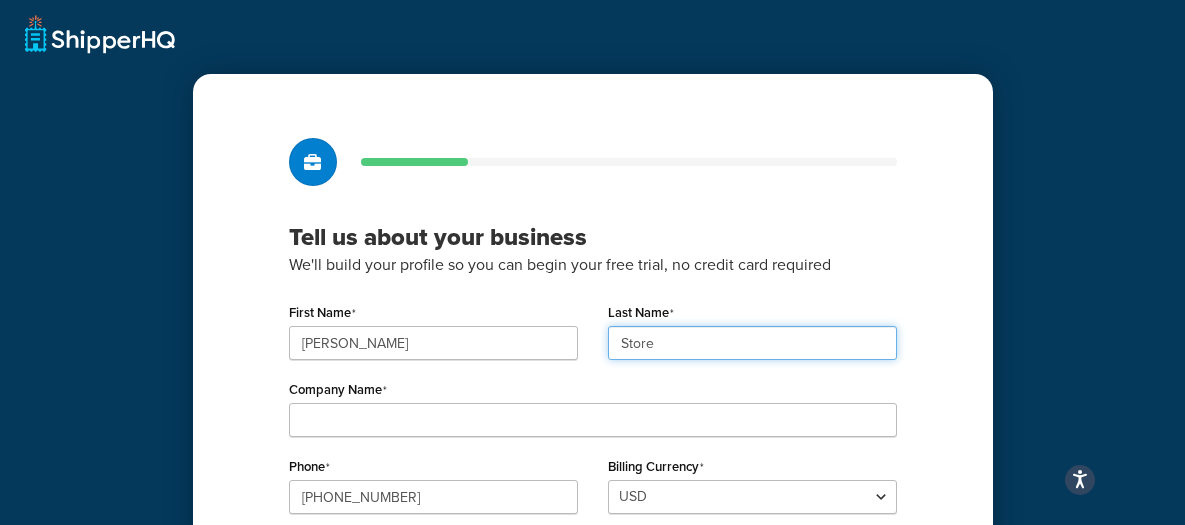 click on "Store" at bounding box center (752, 343) 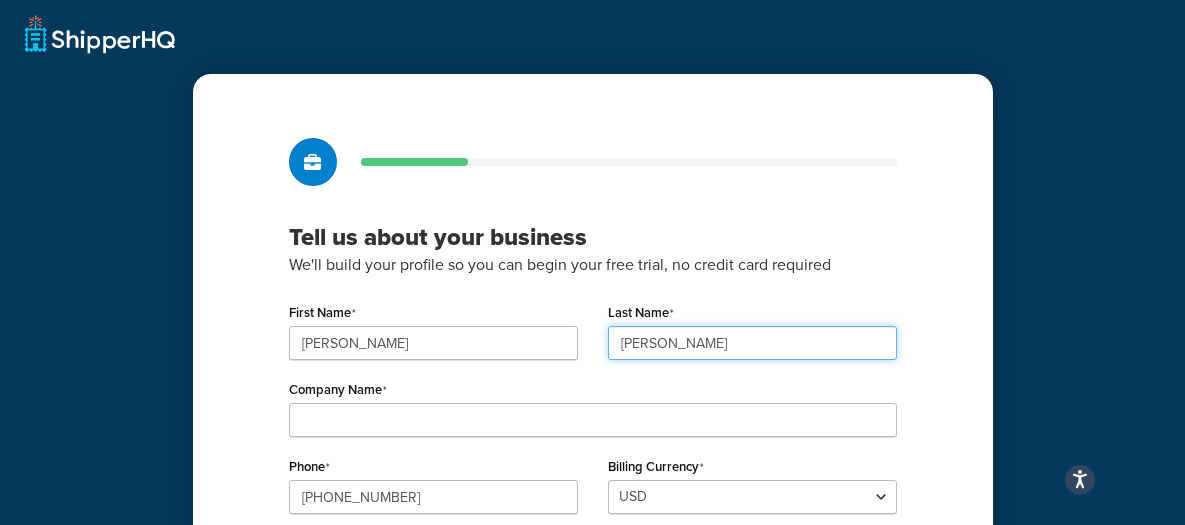 type on "Rivas" 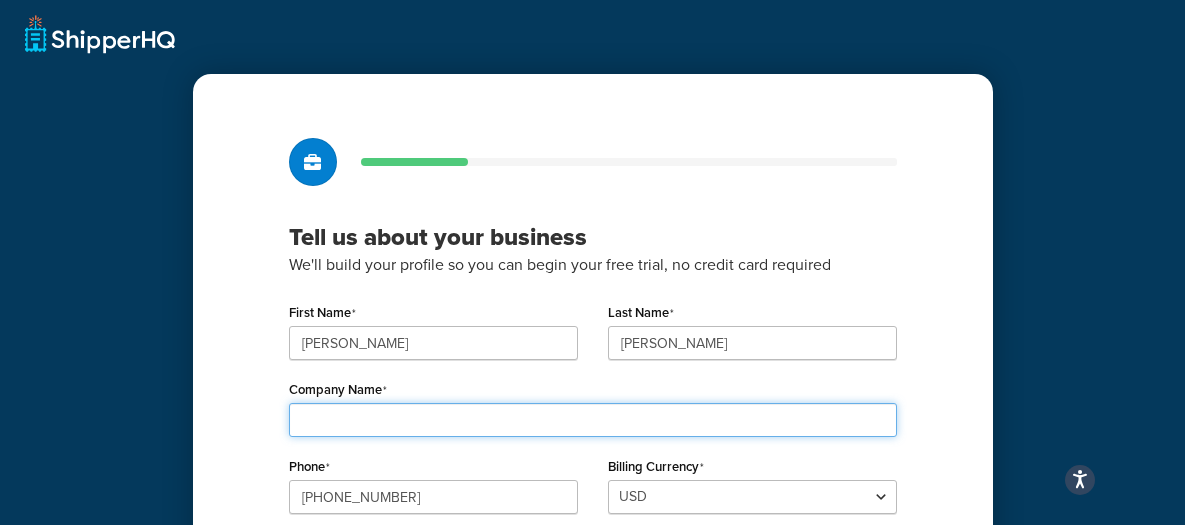 click on "Company Name" at bounding box center [593, 420] 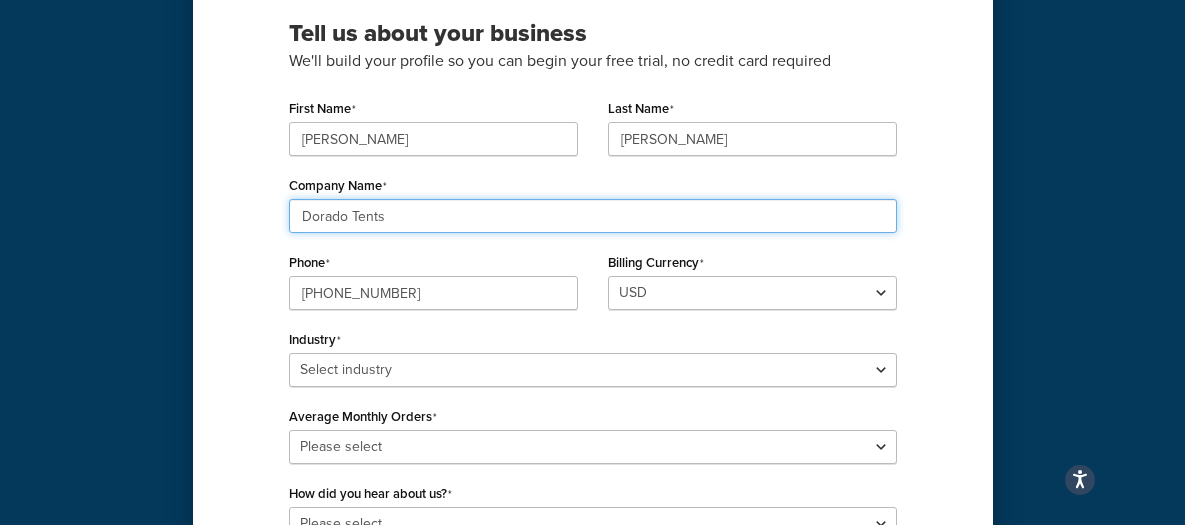 scroll, scrollTop: 219, scrollLeft: 0, axis: vertical 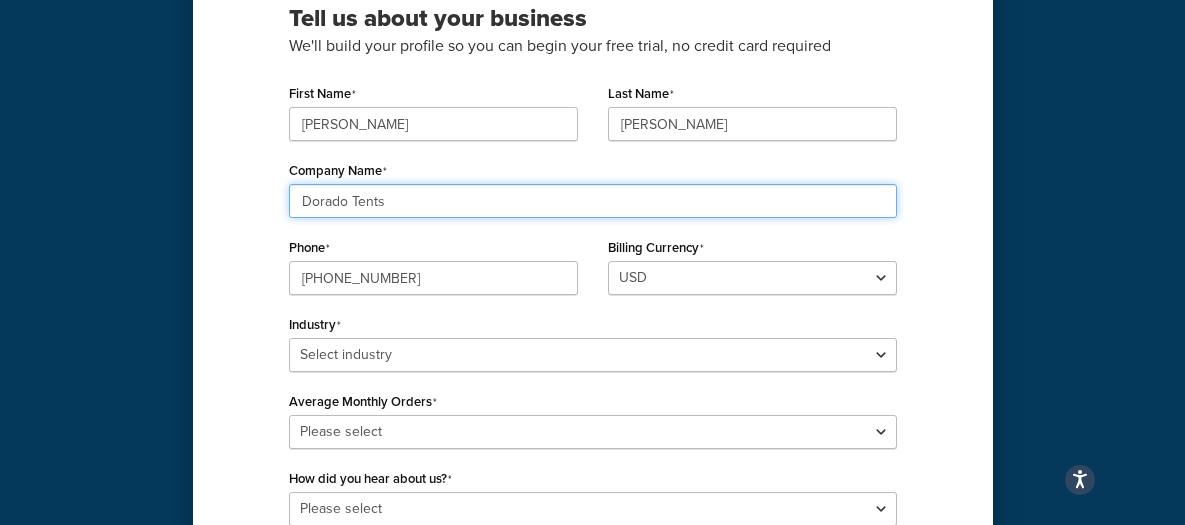 type on "Dorado Tents" 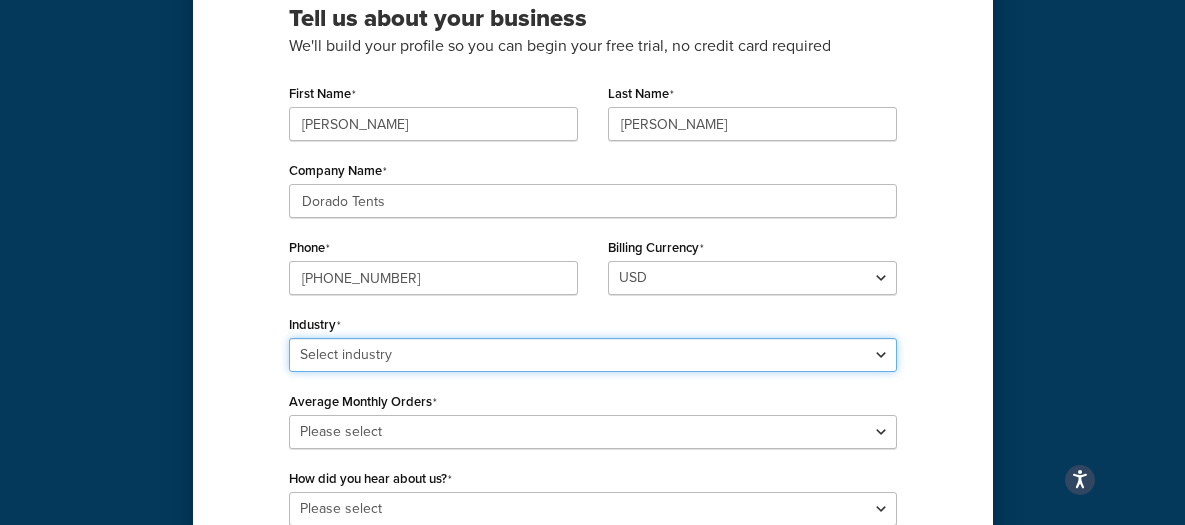 click on "Select industry  Automotive  Adult  Agriculture  Alcohol, Tobacco & CBD  Arts & Crafts  Baby  Books, Music & Entertainment  Business Equipment & Supplies  Chemical & Hazardous Materials  Computer & Electronics  Construction  Displays & Staging  Education  Fashion & Beauty  Food & Nutrition  Gym & Fitness  Home & Garden  Machinery & Manufacturing  Medical & Pharmacy  Pet Supplies & Live Animals  Restaurant & Catering Equipment  Sporting Goods & Recreation  Toys, Games, Hobbies & Party  Wholesale  Other" at bounding box center (593, 355) 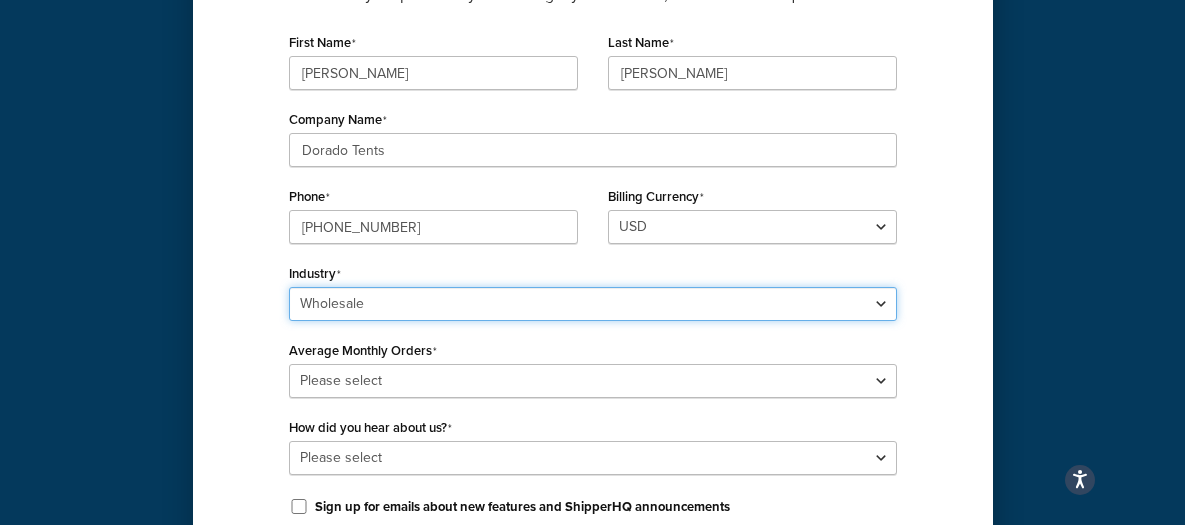 scroll, scrollTop: 284, scrollLeft: 0, axis: vertical 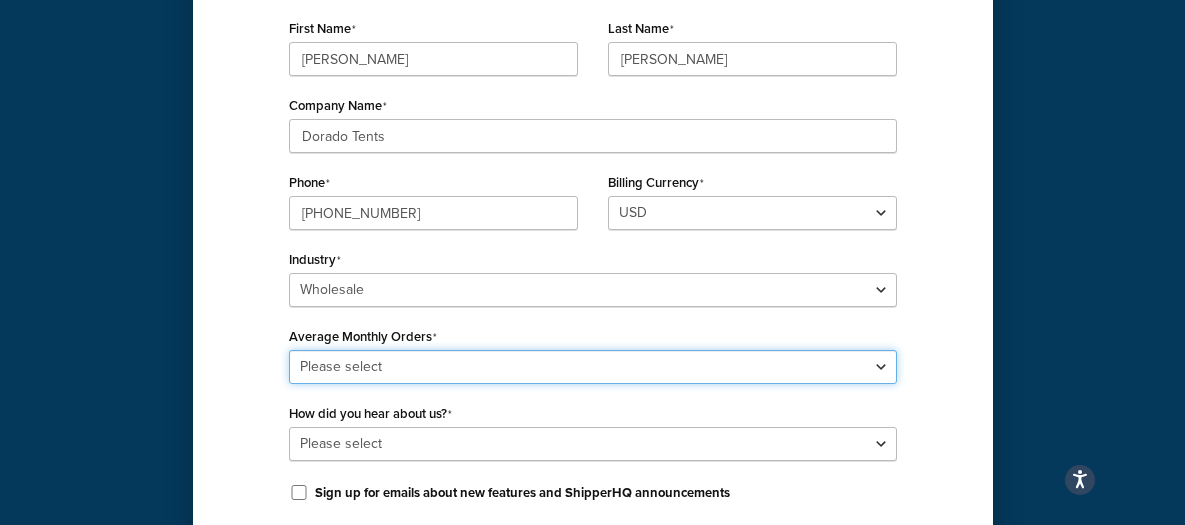 click on "Please select  0-500  501-1,000  1,001-10,000  10,001-20,000  Over 20,000" at bounding box center (593, 367) 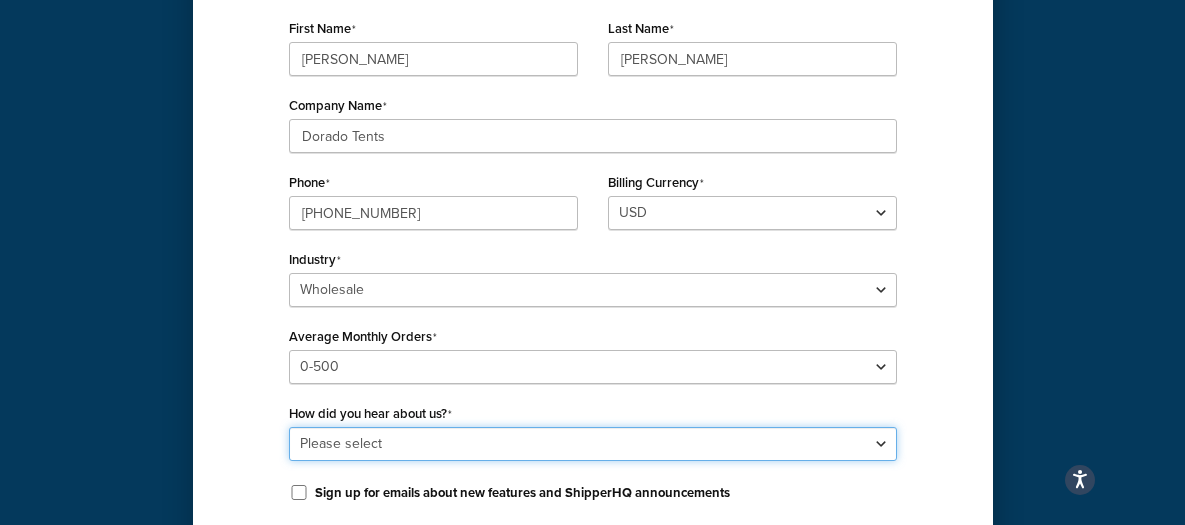 click on "Please select  Online Search  App Store or Marketplace Listing  Referred by Agency  Social Media  Industry Event or Meetup  Blog Post  Community Forum  Software Review Site  AI Recommendation  Other" at bounding box center [593, 444] 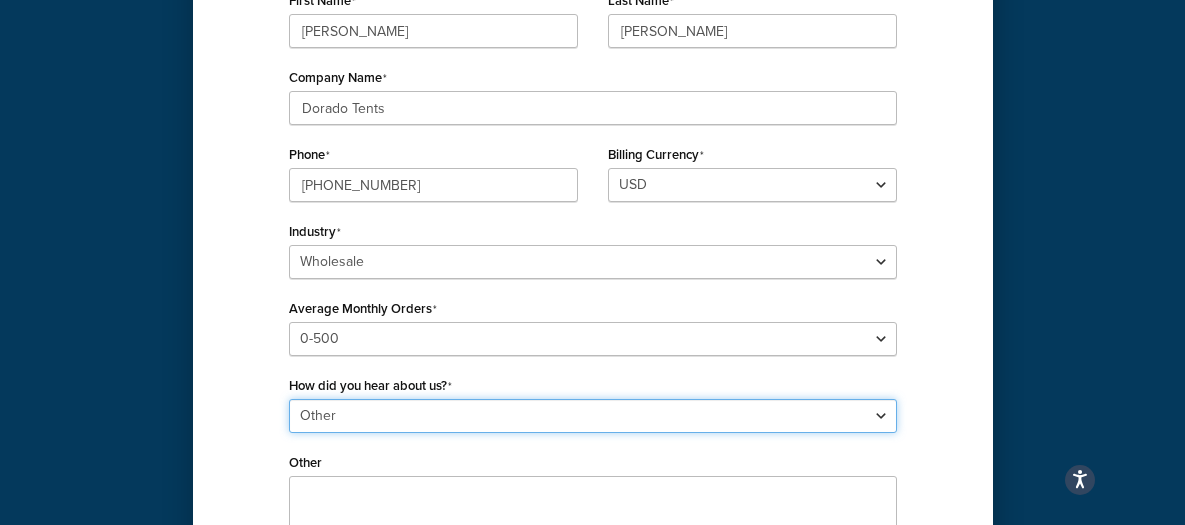 scroll, scrollTop: 481, scrollLeft: 0, axis: vertical 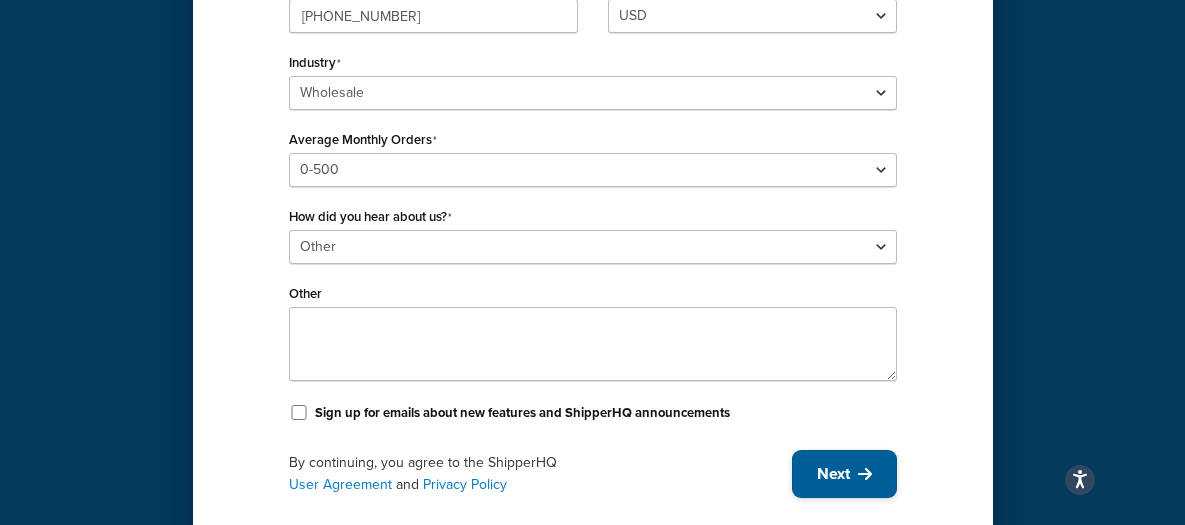click at bounding box center (865, 474) 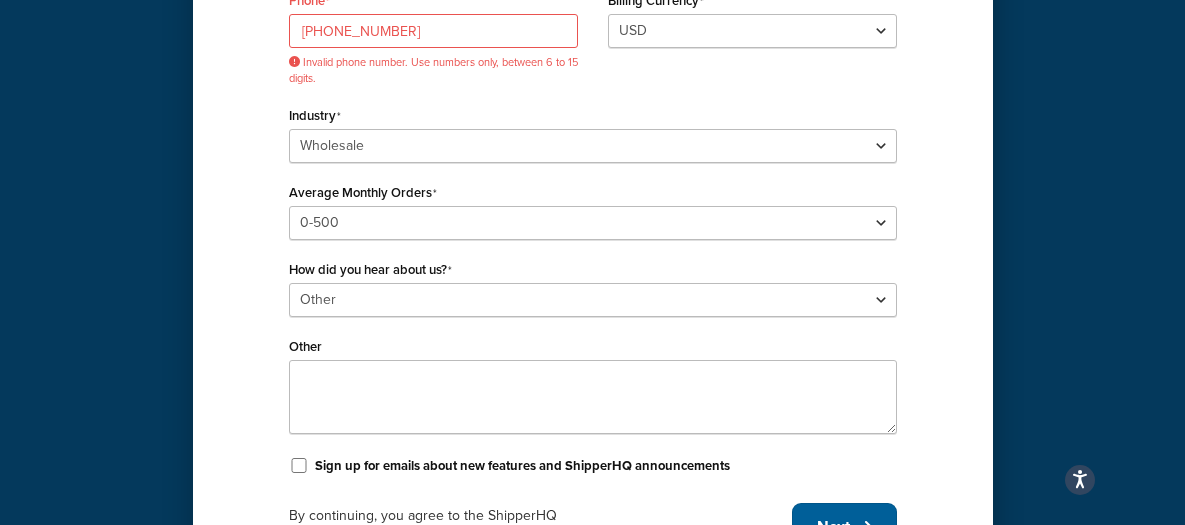 scroll, scrollTop: 446, scrollLeft: 0, axis: vertical 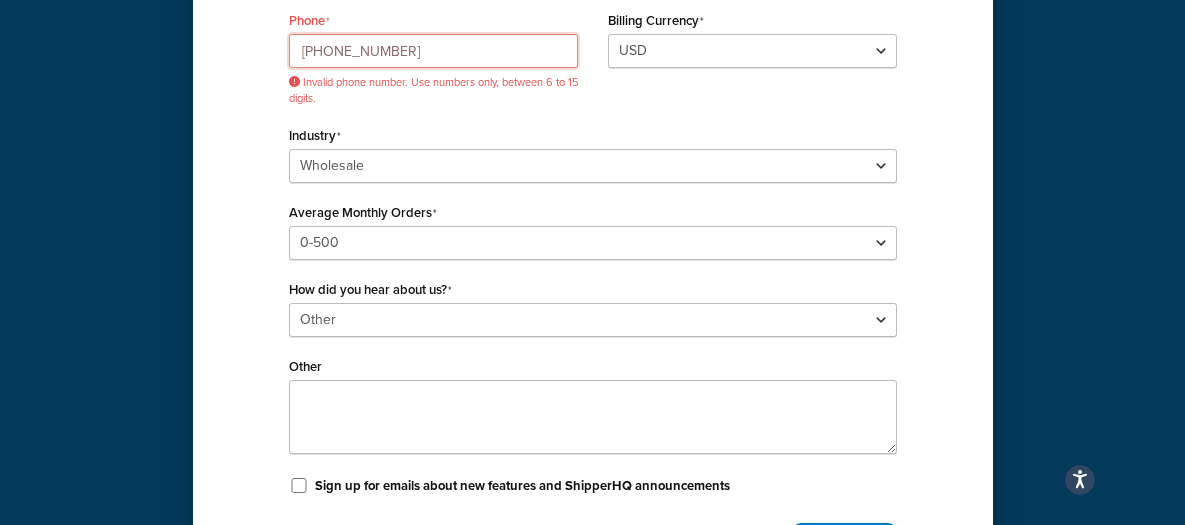 click on "800-589-3213" at bounding box center (433, 51) 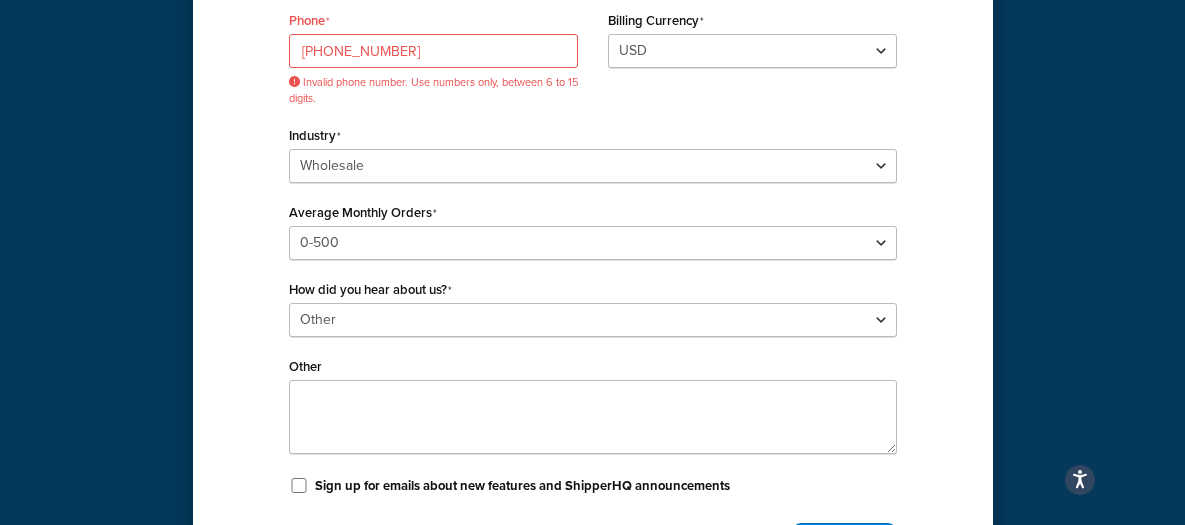 click on "Industry   Select industry  Automotive  Adult  Agriculture  Alcohol, Tobacco & CBD  Arts & Crafts  Baby  Books, Music & Entertainment  Business Equipment & Supplies  Chemical & Hazardous Materials  Computer & Electronics  Construction  Displays & Staging  Education  Fashion & Beauty  Food & Nutrition  Gym & Fitness  Home & Garden  Machinery & Manufacturing  Medical & Pharmacy  Pet Supplies & Live Animals  Restaurant & Catering Equipment  Sporting Goods & Recreation  Toys, Games, Hobbies & Party  Wholesale  Other" at bounding box center [593, 152] 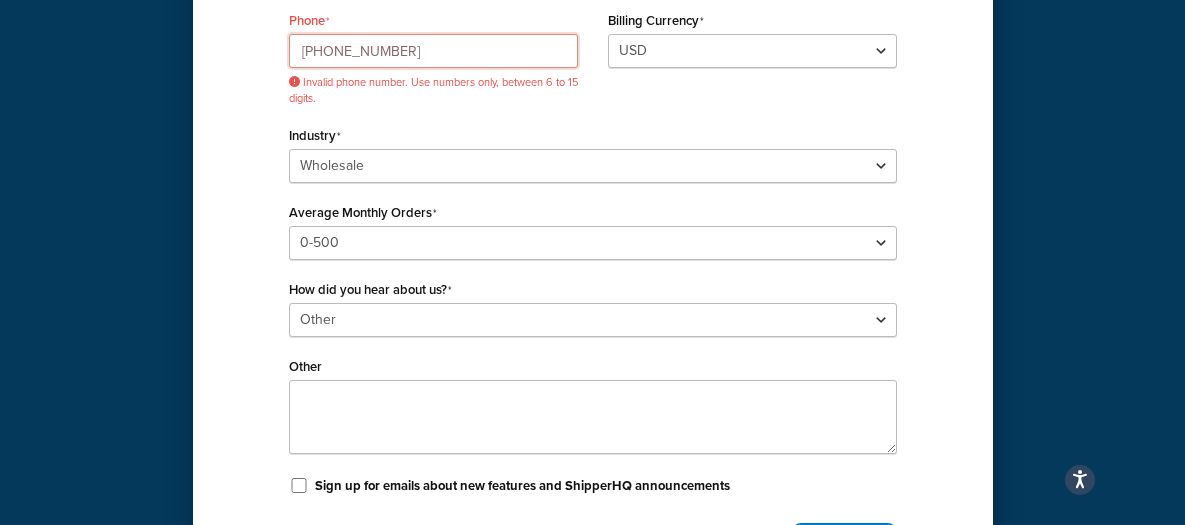click on "1800-589-3213" at bounding box center (433, 51) 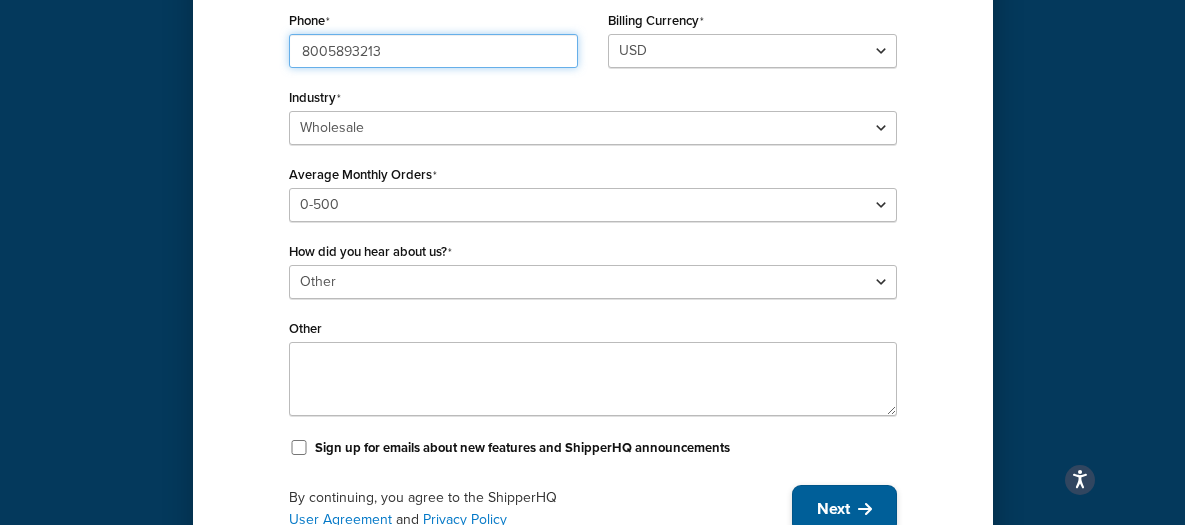 type on "8005893213" 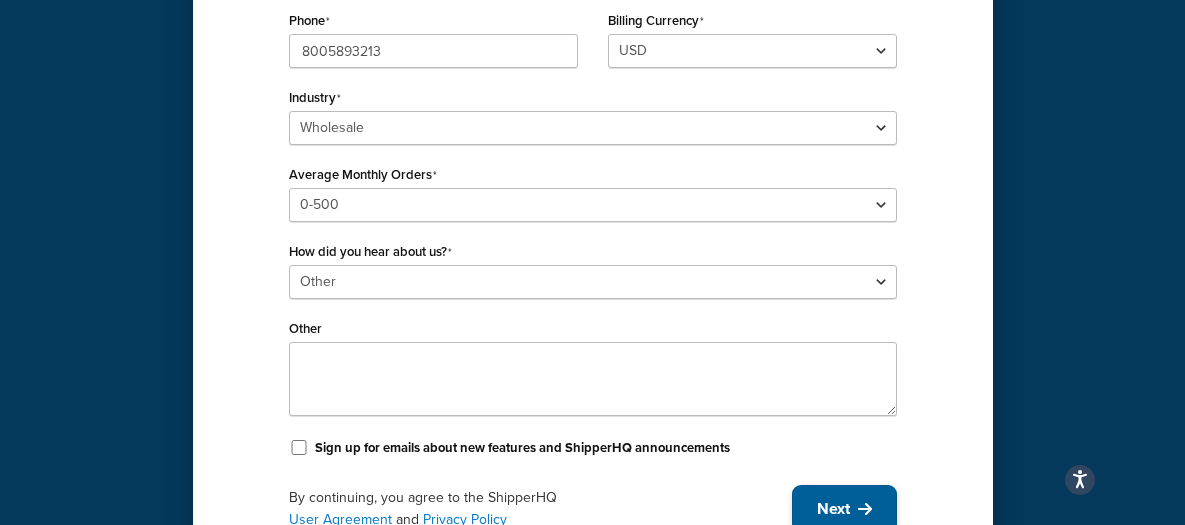 click on "Next" at bounding box center [844, 509] 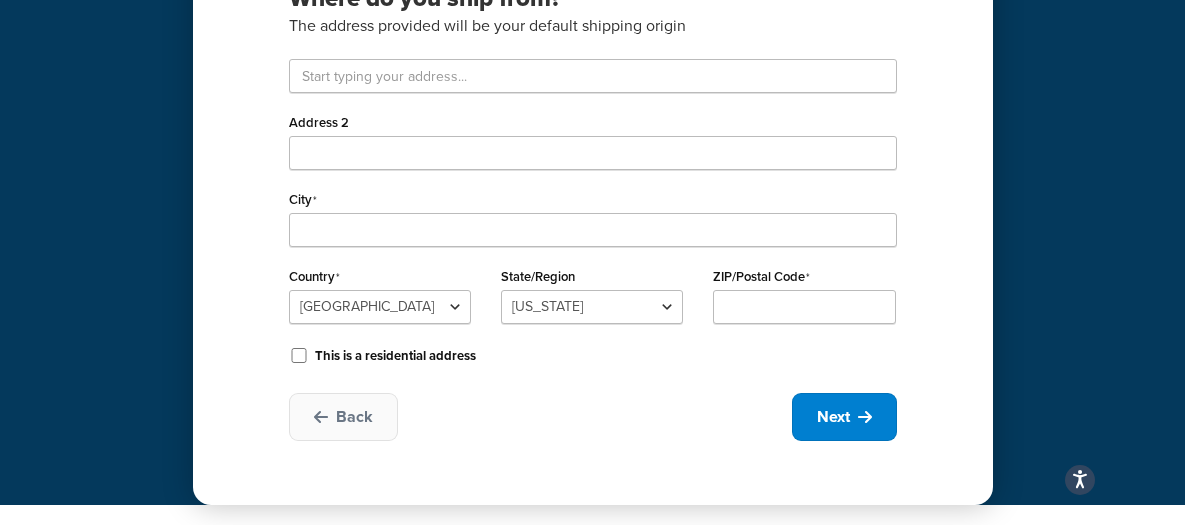 scroll, scrollTop: 213, scrollLeft: 0, axis: vertical 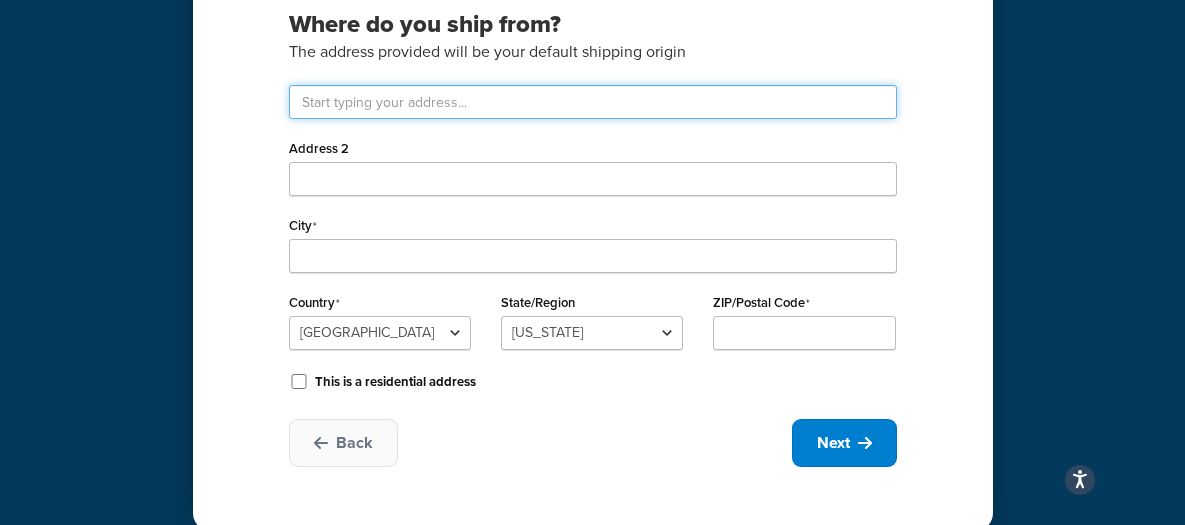 click at bounding box center [593, 102] 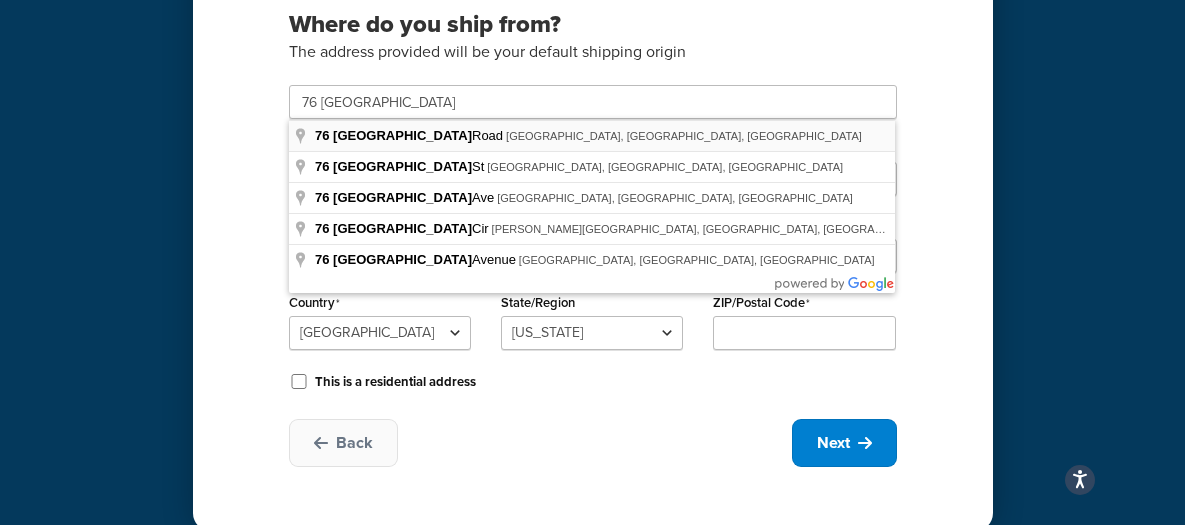 type on "76 Concord Rd" 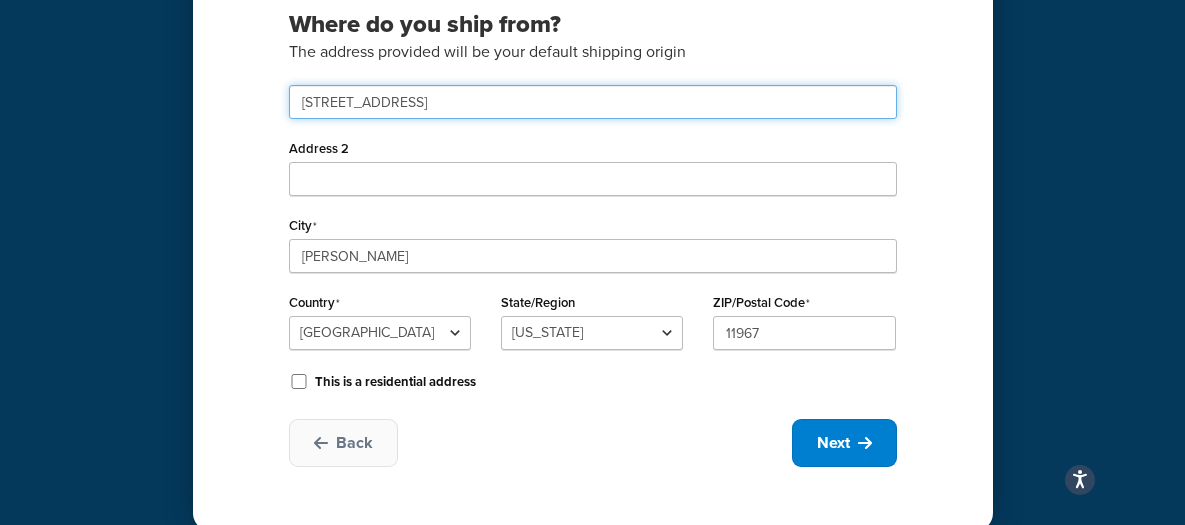 click on "76 Concord Rd" at bounding box center (593, 102) 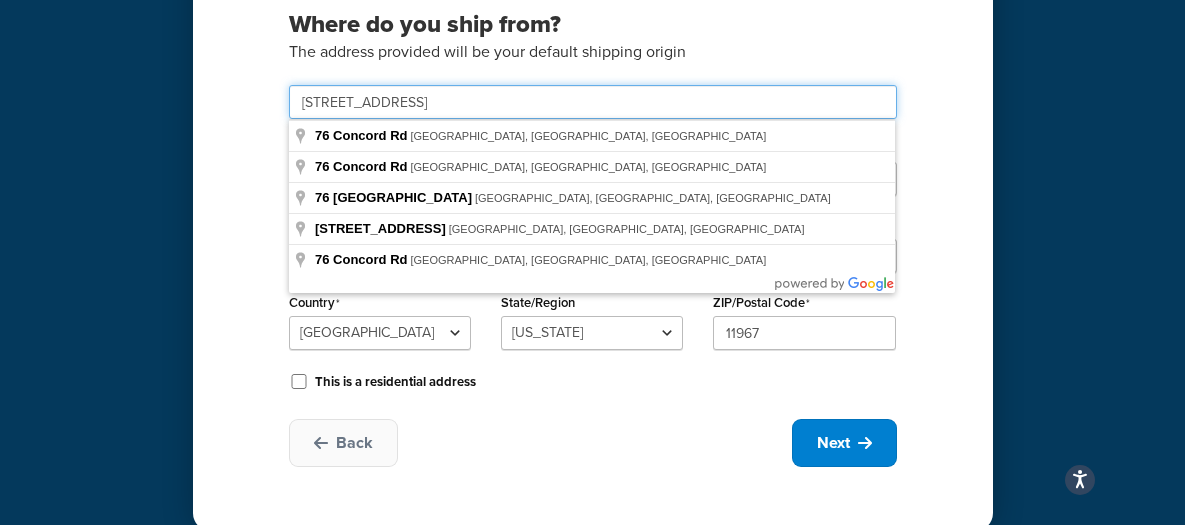 click on "76 Concord Rd" at bounding box center [593, 102] 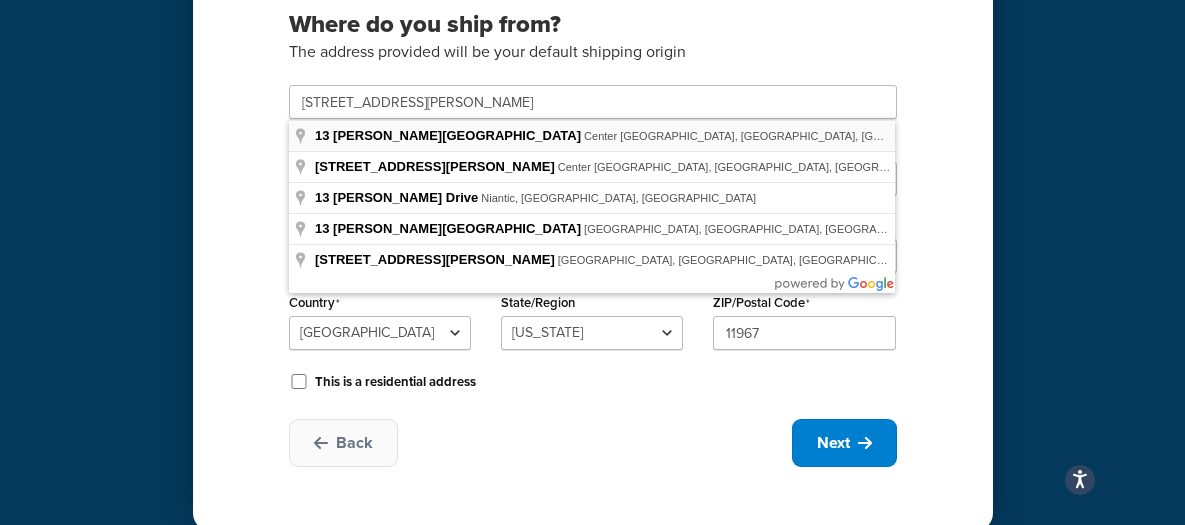 type on "13 Saunders Ave" 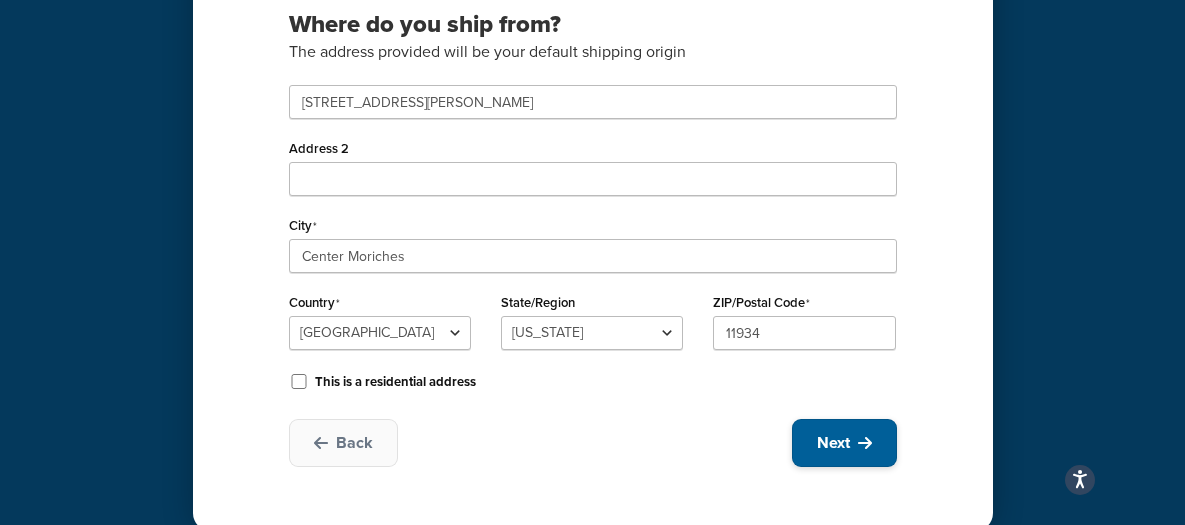 click at bounding box center (865, 443) 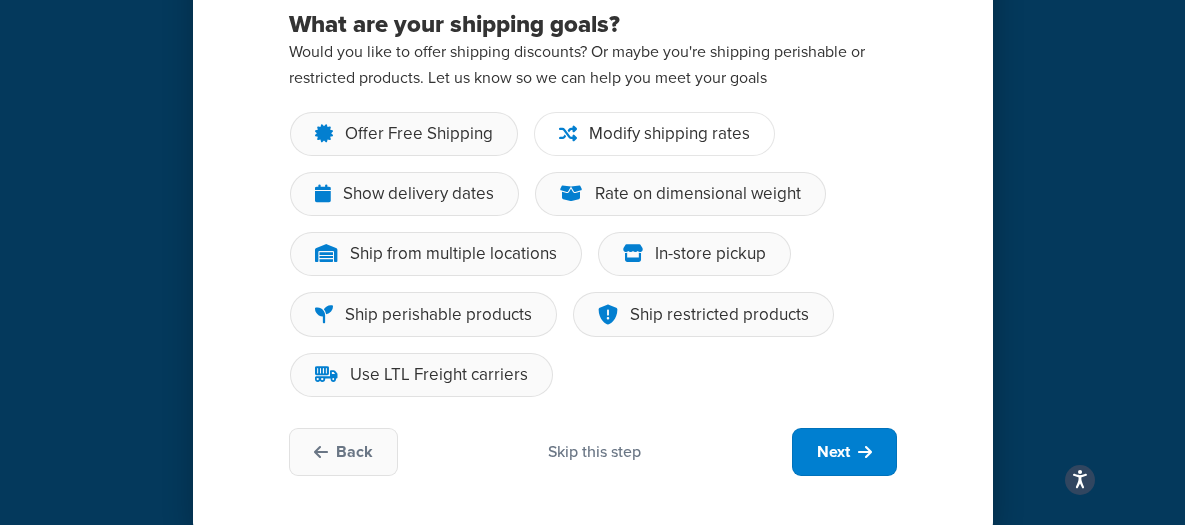 click on "Modify shipping rates" at bounding box center [669, 134] 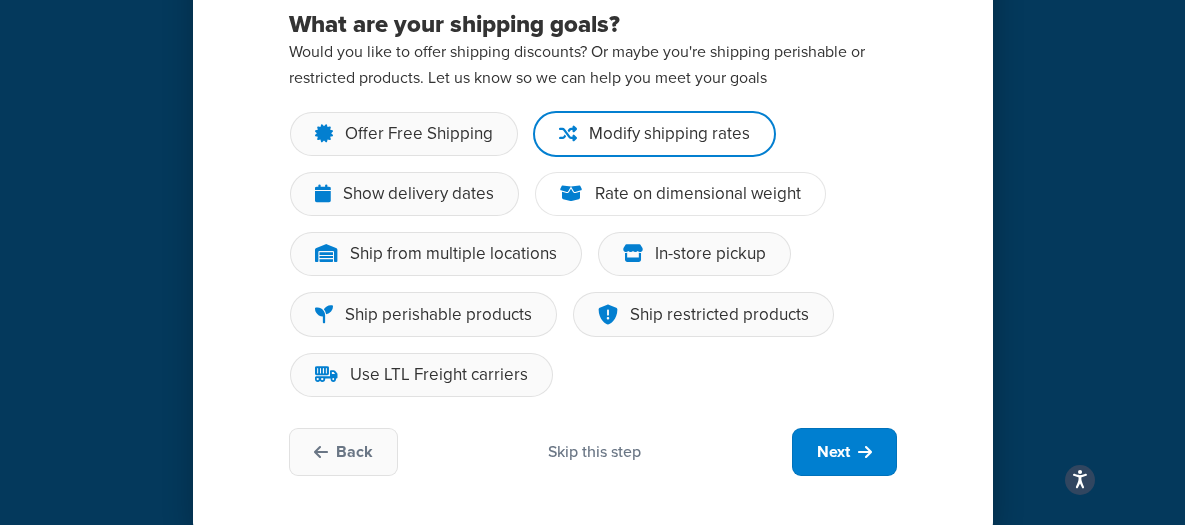 click on "Rate on dimensional weight" at bounding box center (698, 194) 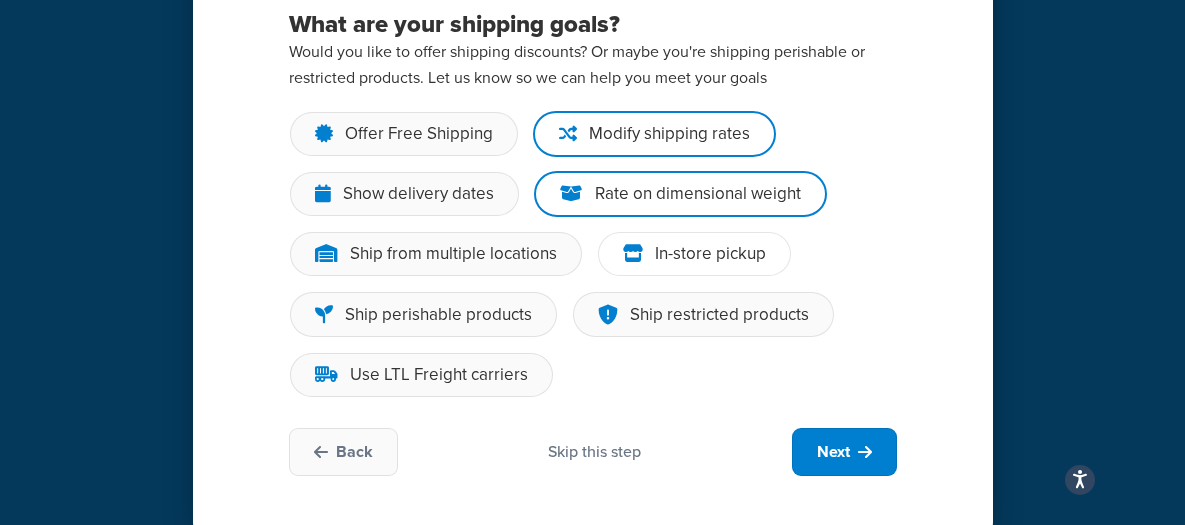click on "In-store pickup" at bounding box center [710, 254] 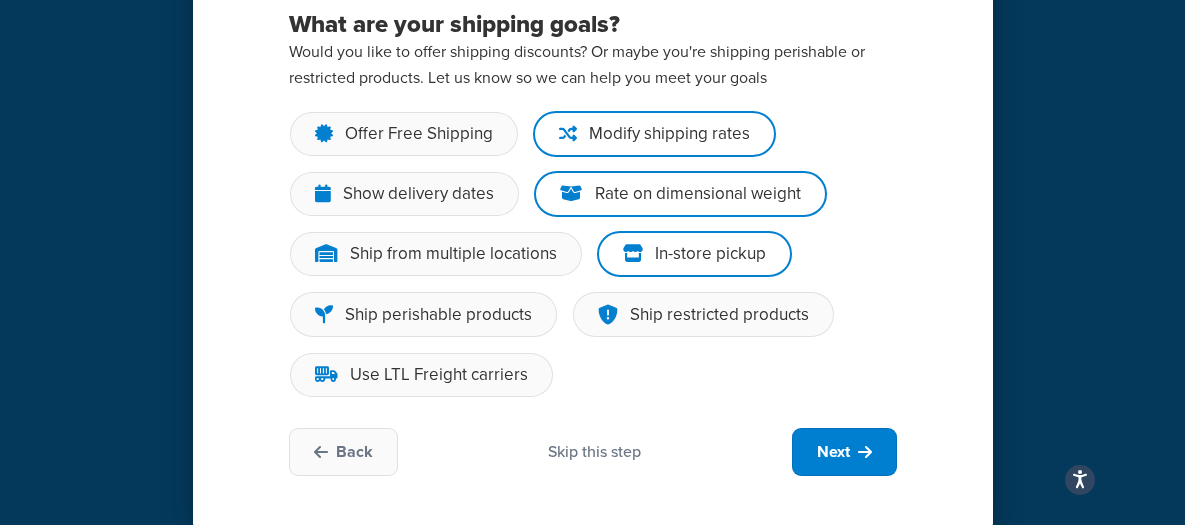 click on "Skip this step" at bounding box center (594, 452) 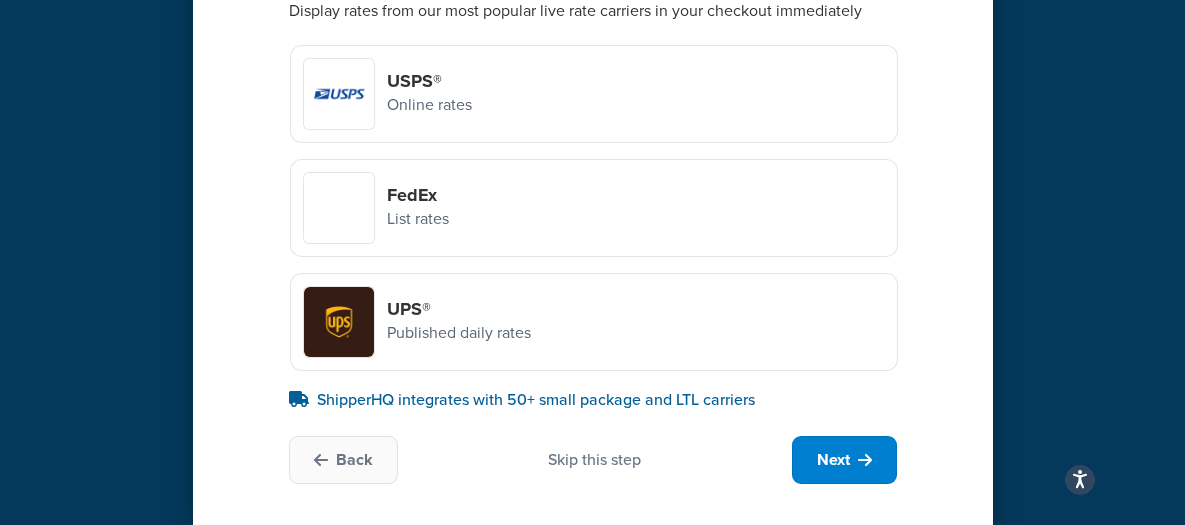 scroll, scrollTop: 297, scrollLeft: 0, axis: vertical 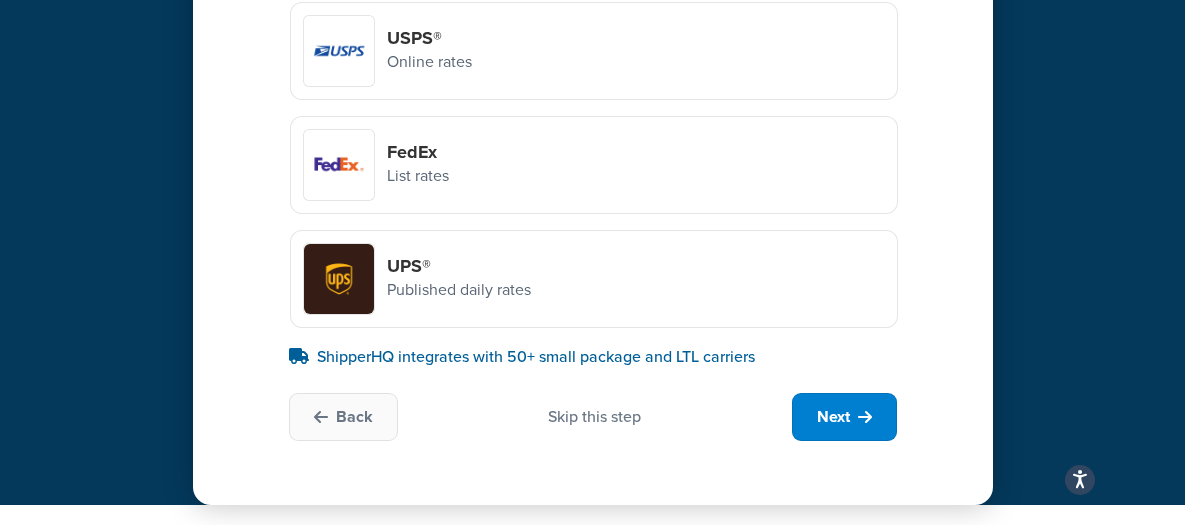click on "Skip this step" at bounding box center [594, 417] 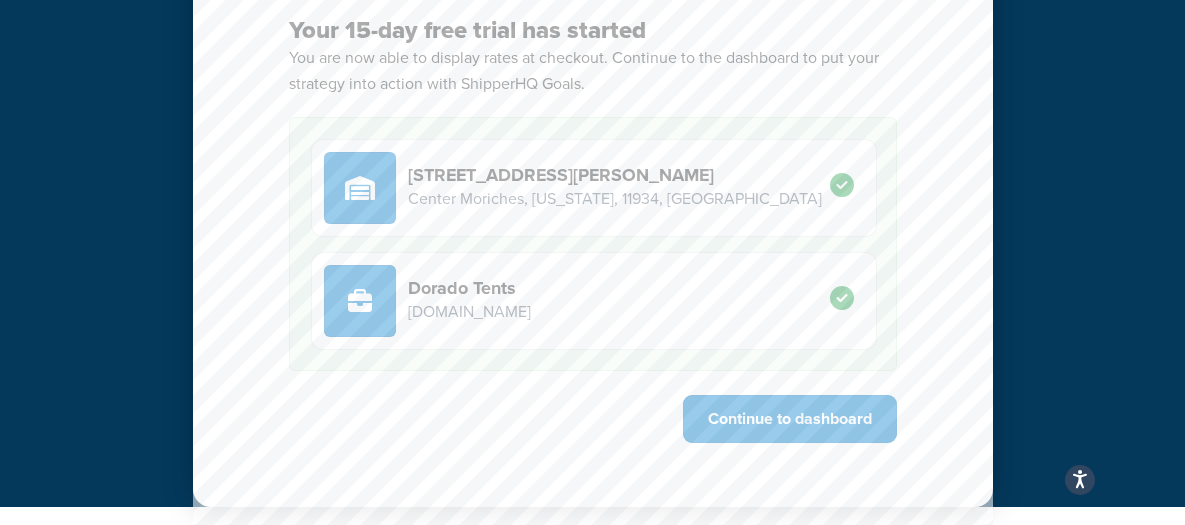 scroll, scrollTop: 293, scrollLeft: 0, axis: vertical 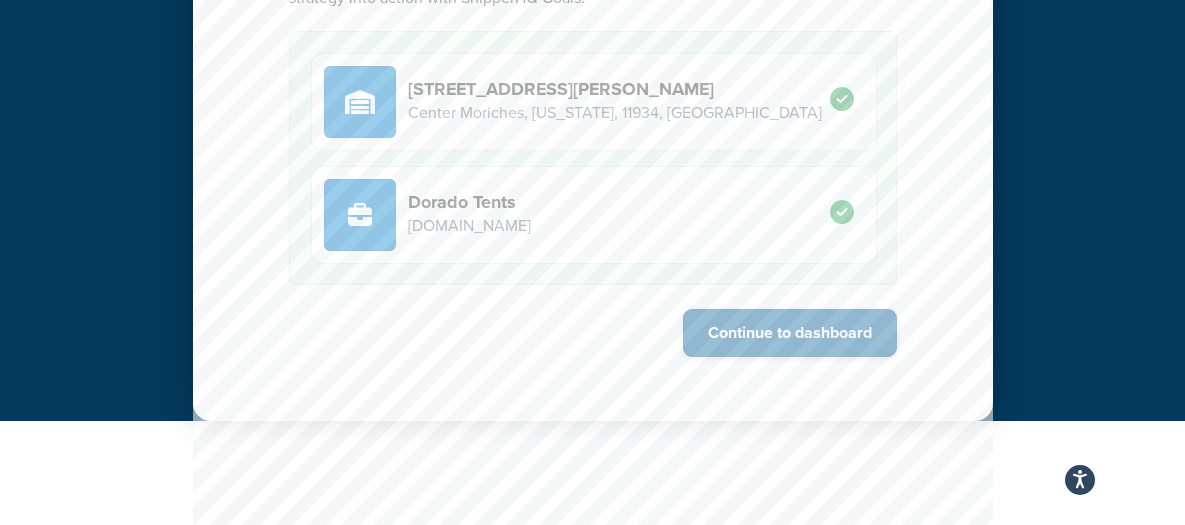 click on "Continue to dashboard" at bounding box center [790, 333] 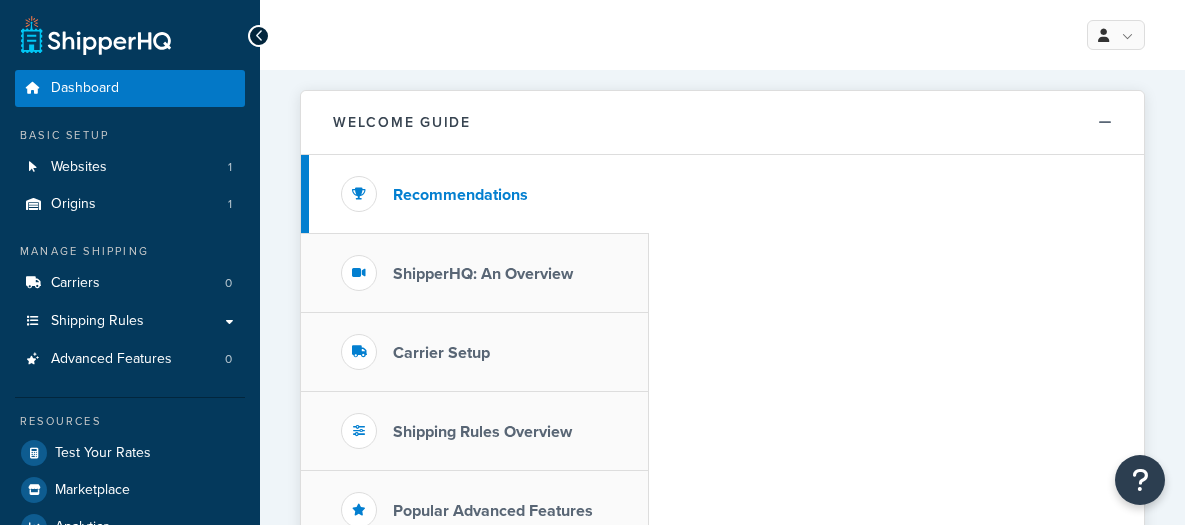 scroll, scrollTop: 0, scrollLeft: 0, axis: both 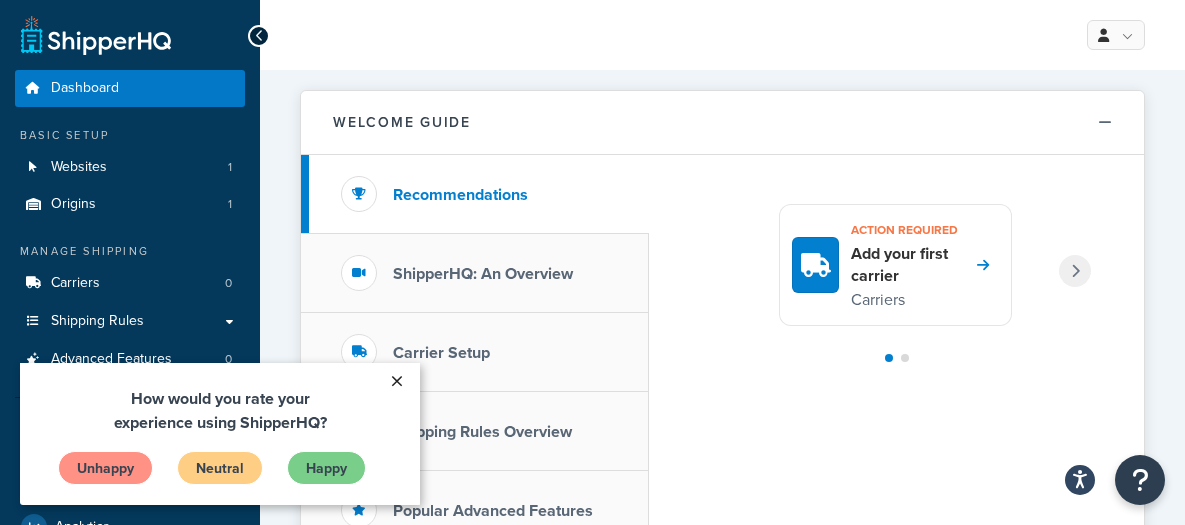 click on "×" at bounding box center [396, 381] 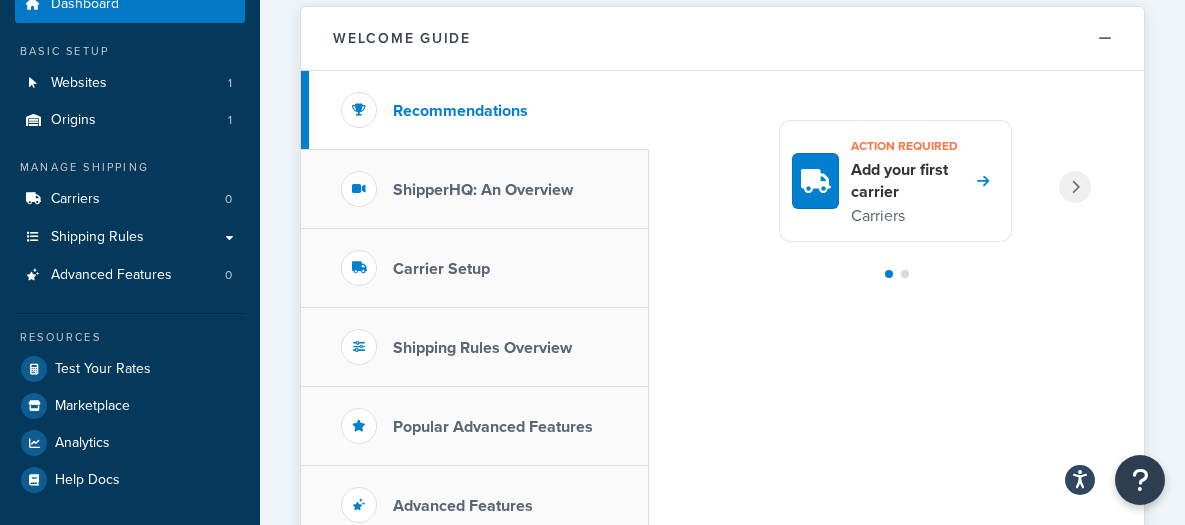 scroll, scrollTop: 0, scrollLeft: 0, axis: both 